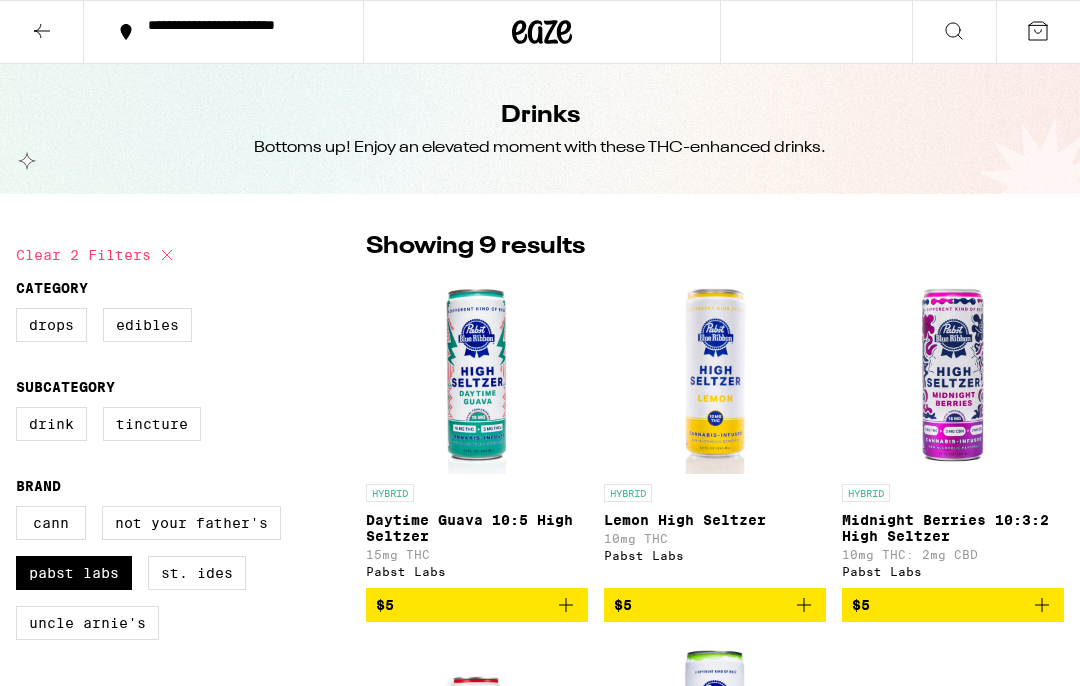 scroll, scrollTop: 0, scrollLeft: 0, axis: both 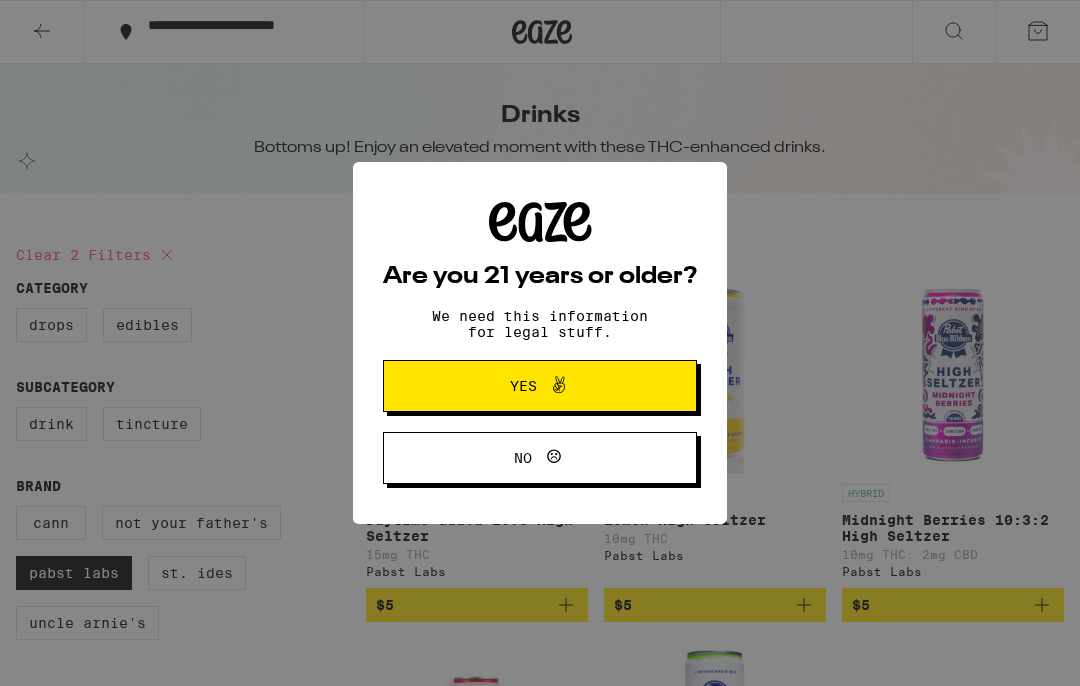 click on "Yes" at bounding box center [540, 386] 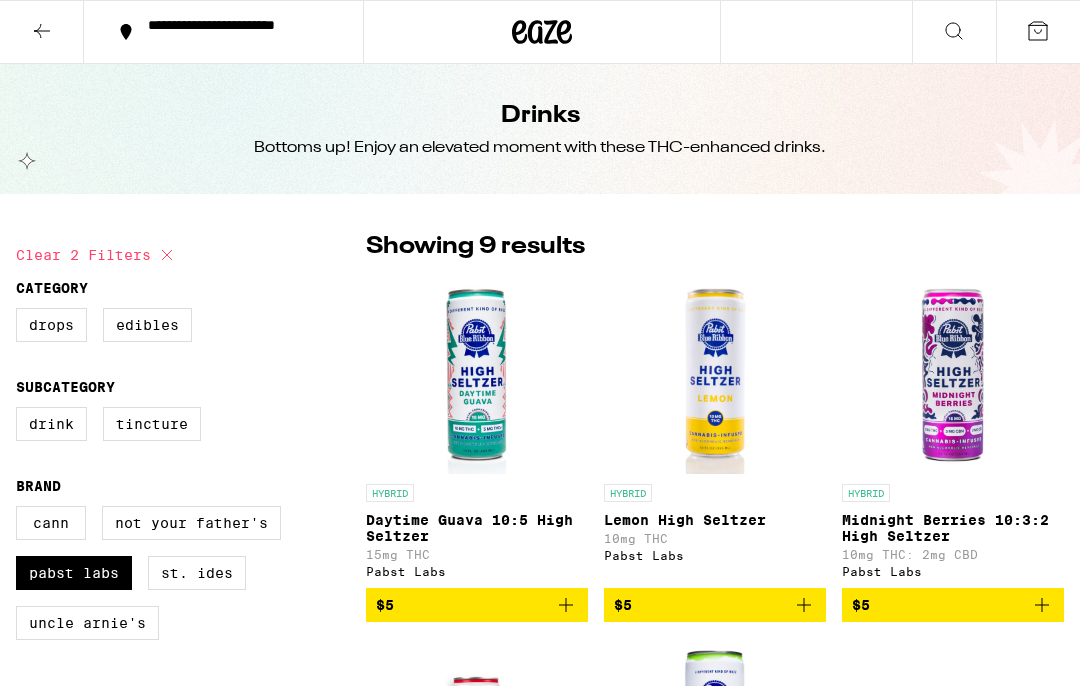 scroll, scrollTop: 0, scrollLeft: 0, axis: both 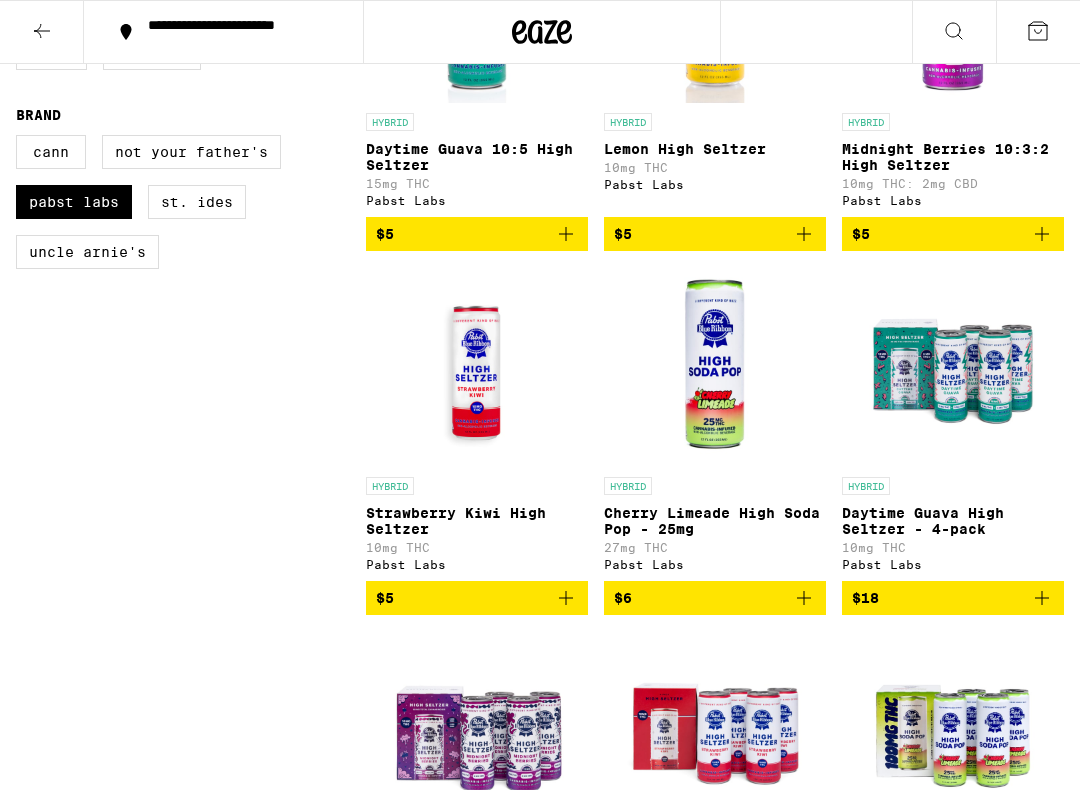 click on "$6" at bounding box center (715, 598) 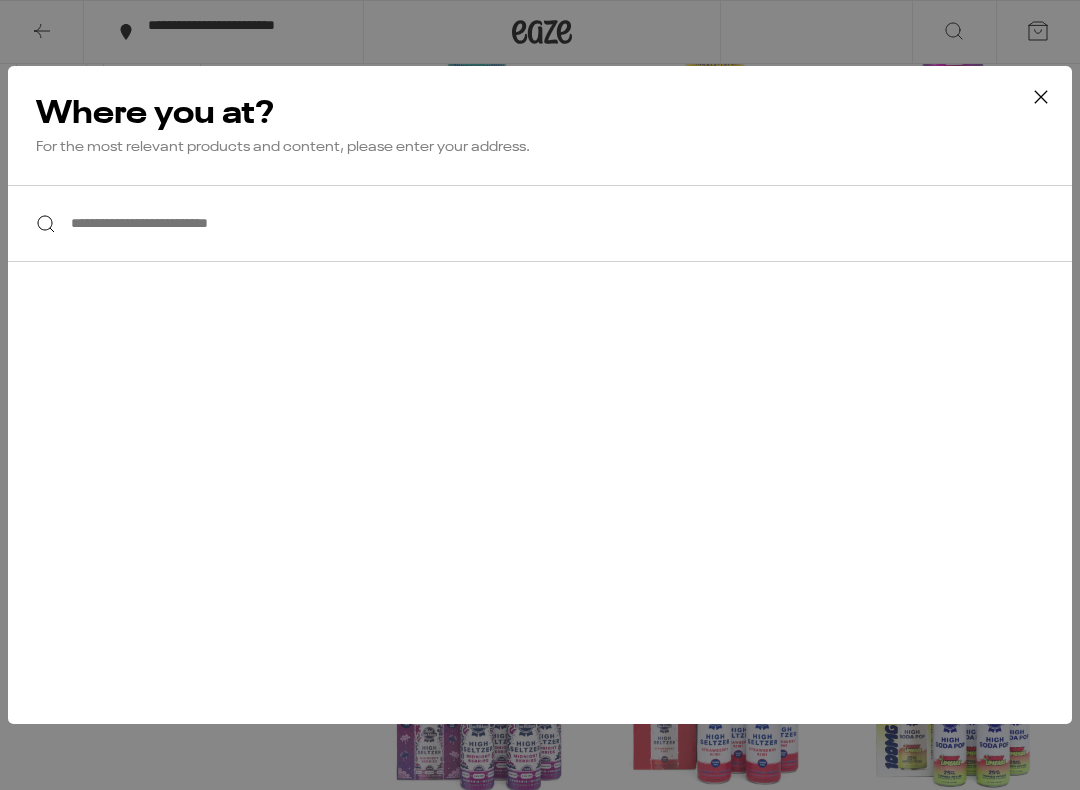 click at bounding box center [540, 223] 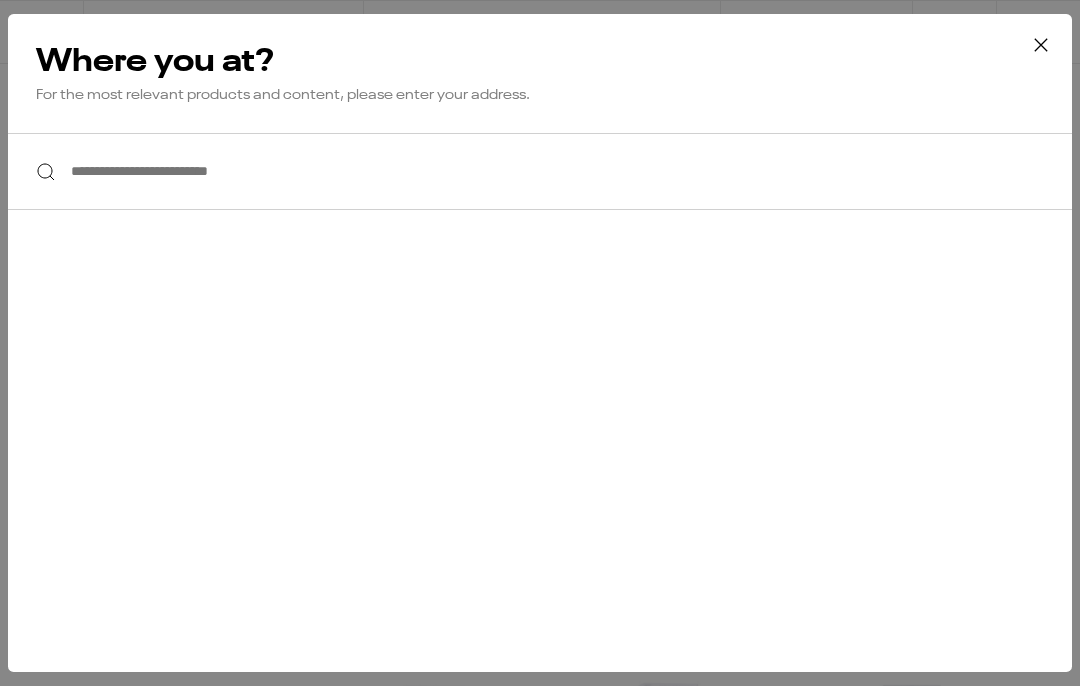 click on "**********" at bounding box center [540, 171] 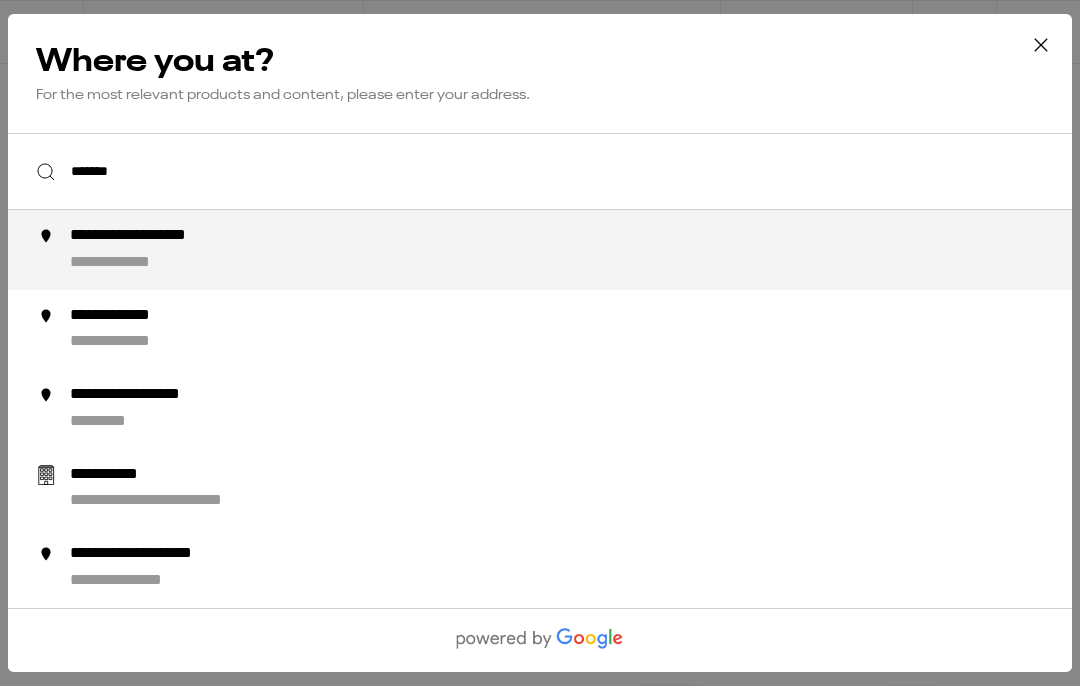 click on "**********" at bounding box center (580, 250) 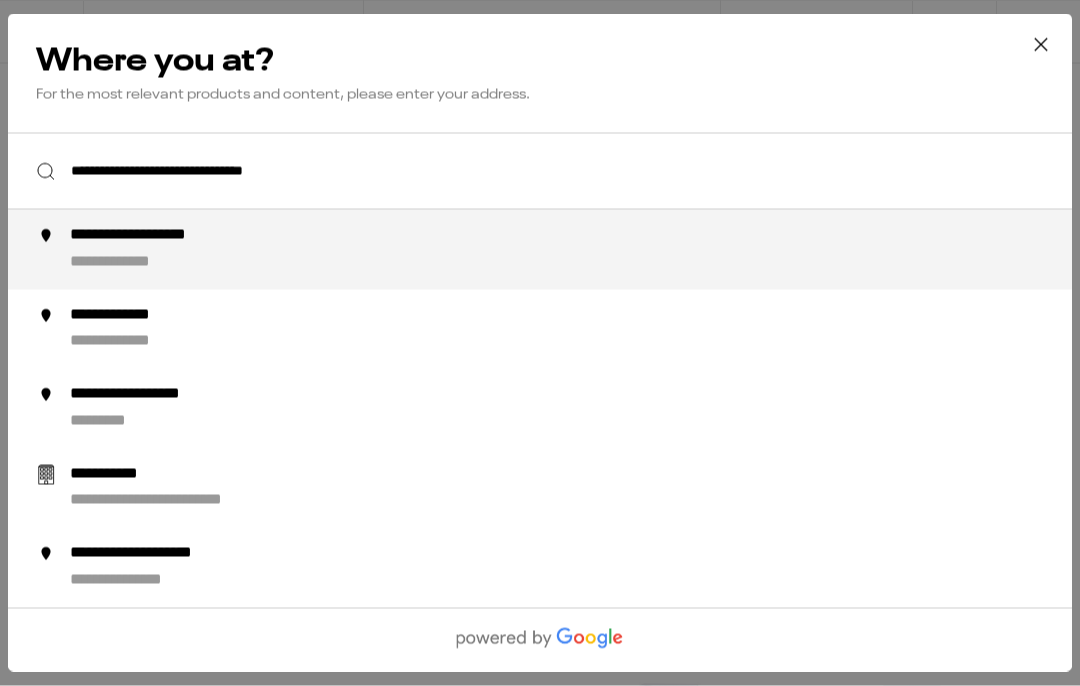 scroll, scrollTop: 371, scrollLeft: 0, axis: vertical 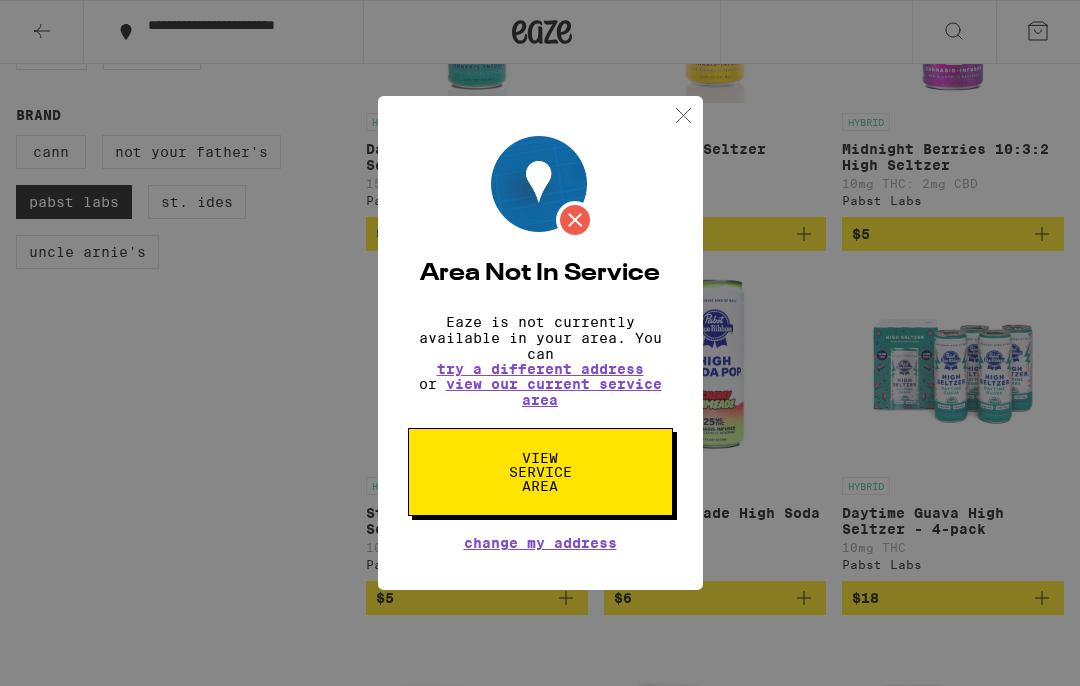 click on "View Service Area" at bounding box center (540, 472) 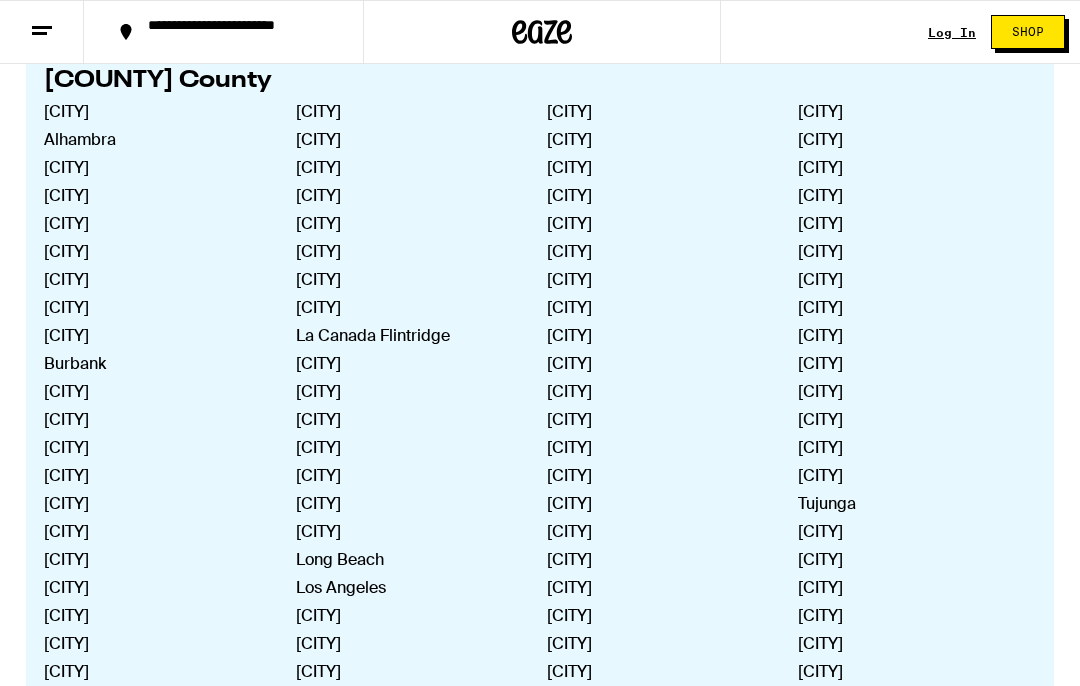 scroll, scrollTop: 1078, scrollLeft: 0, axis: vertical 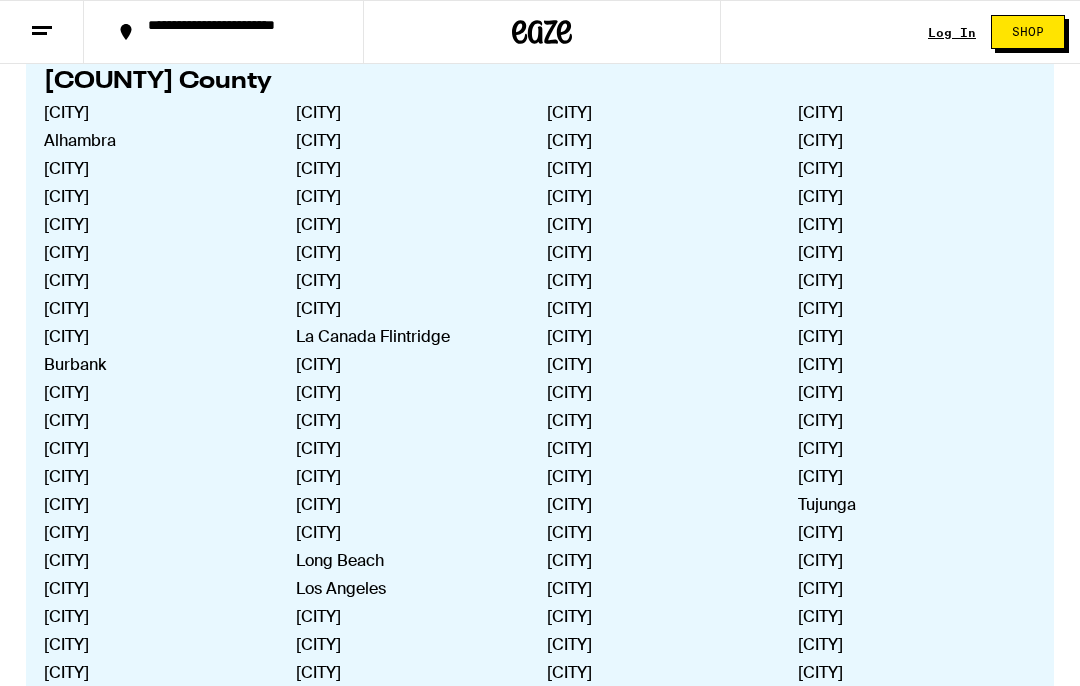 click on "[CITY]" at bounding box center (405, 448) 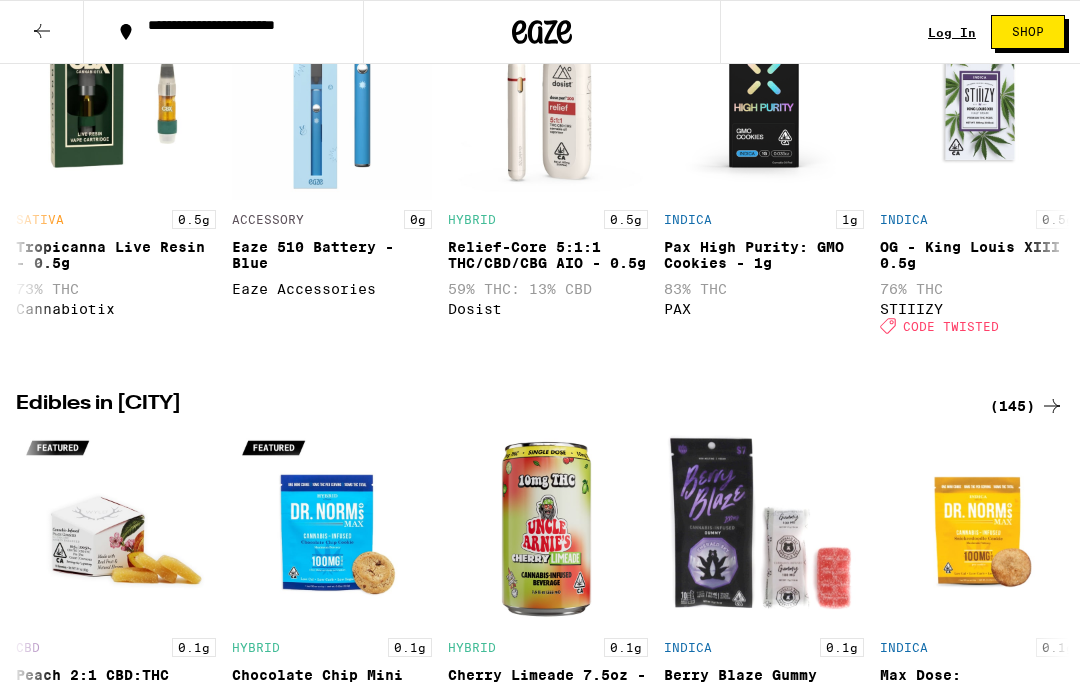 scroll, scrollTop: 0, scrollLeft: 0, axis: both 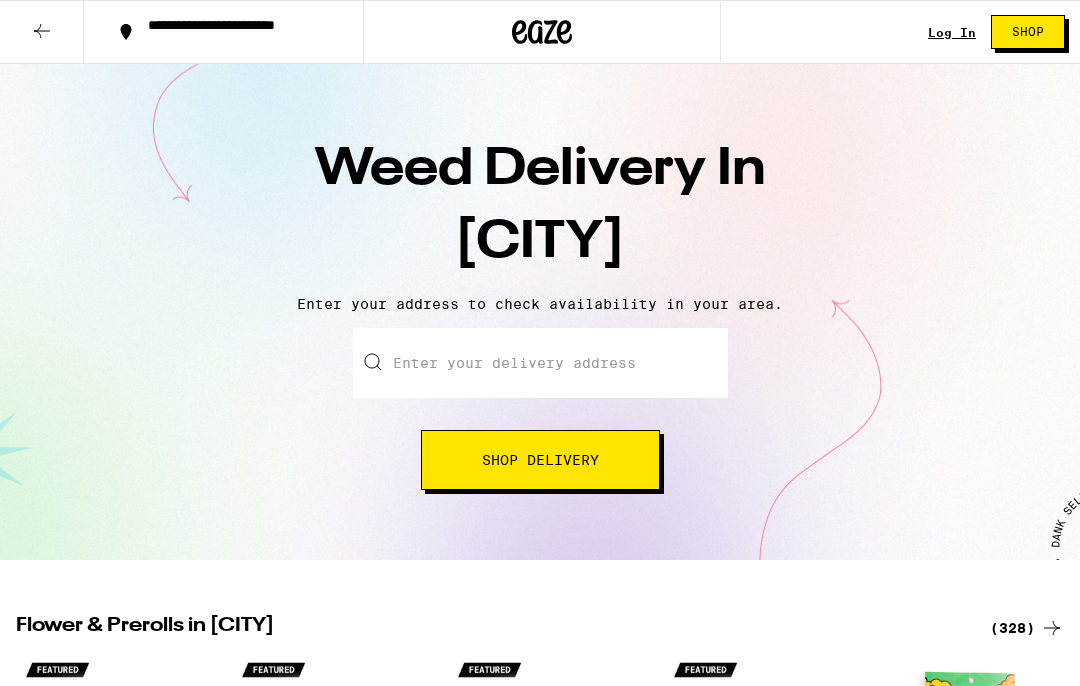 click on "**********" at bounding box center (235, 32) 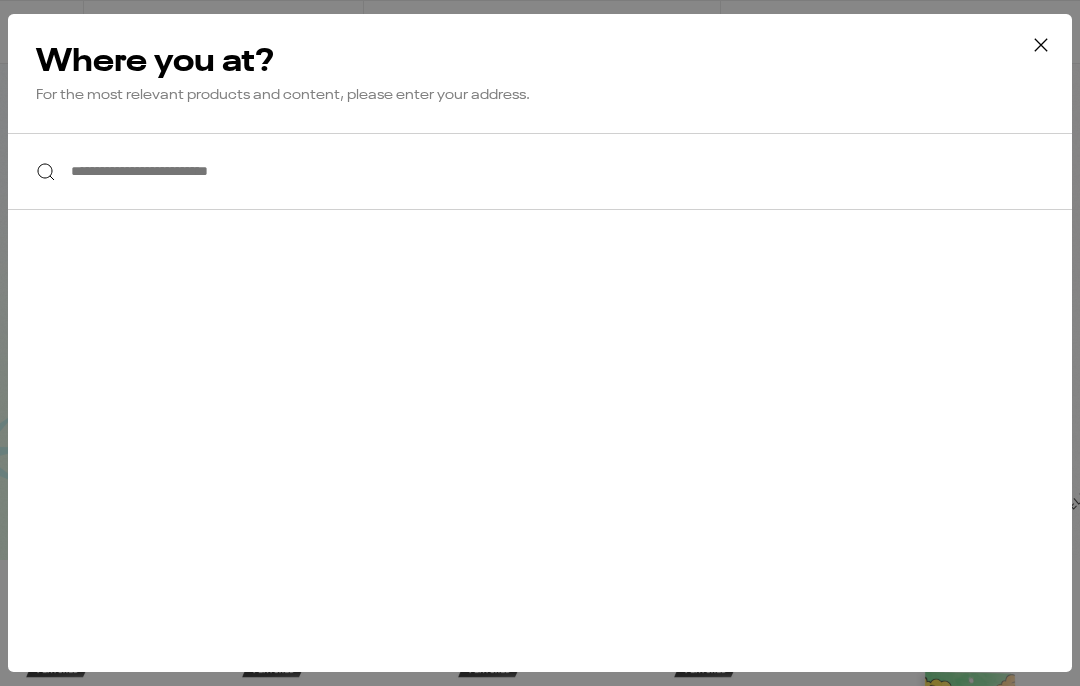 click 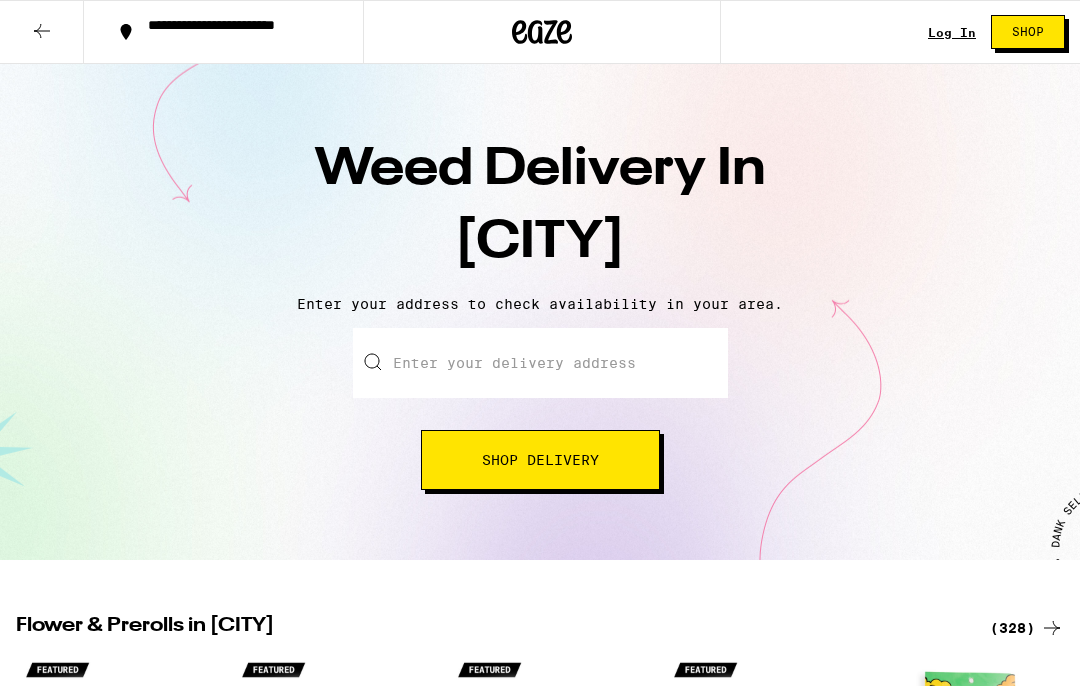 click on "Enter your delivery address" at bounding box center [540, 363] 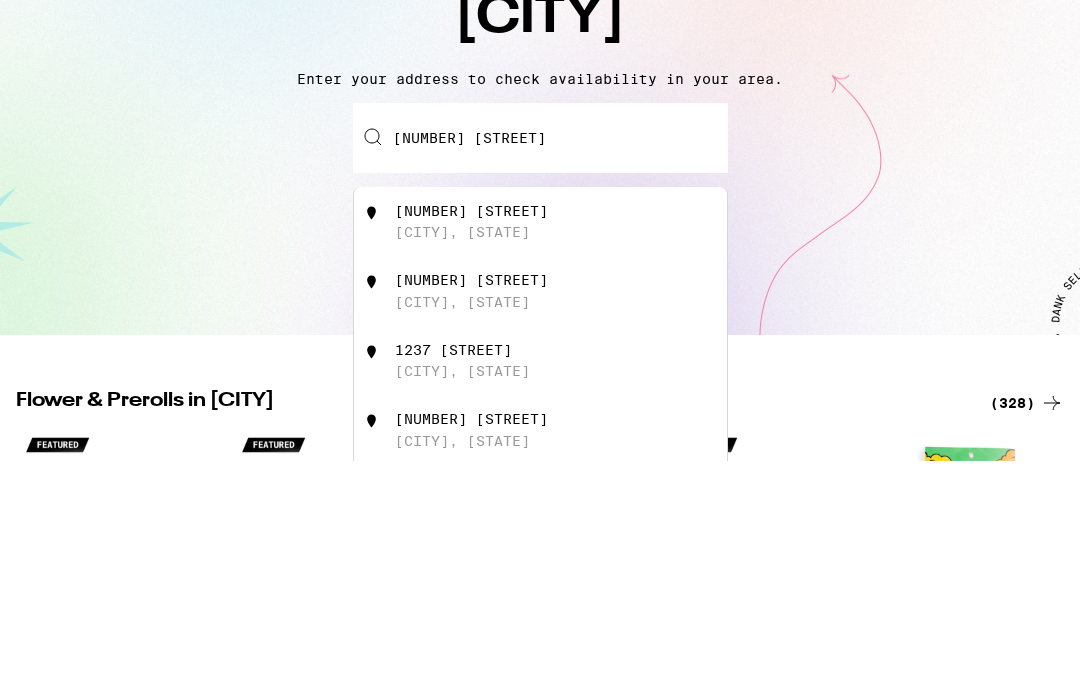 click on "[NUMBER] [STREET]" at bounding box center [471, 436] 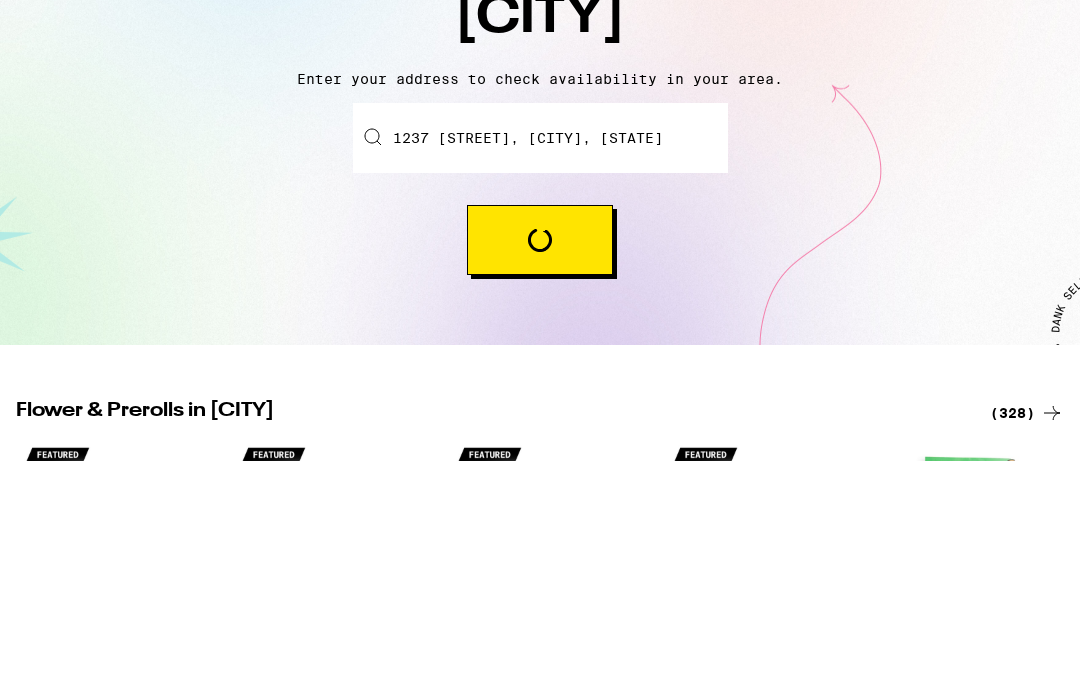 scroll, scrollTop: 225, scrollLeft: 0, axis: vertical 